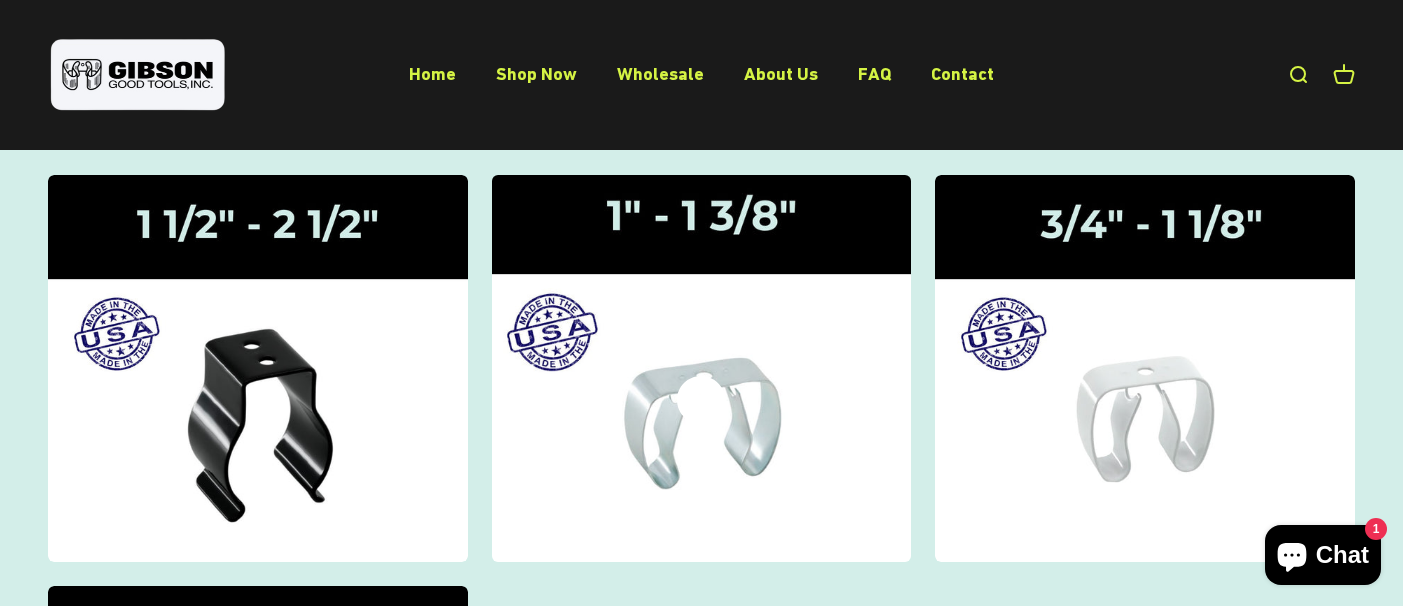 scroll, scrollTop: 100, scrollLeft: 0, axis: vertical 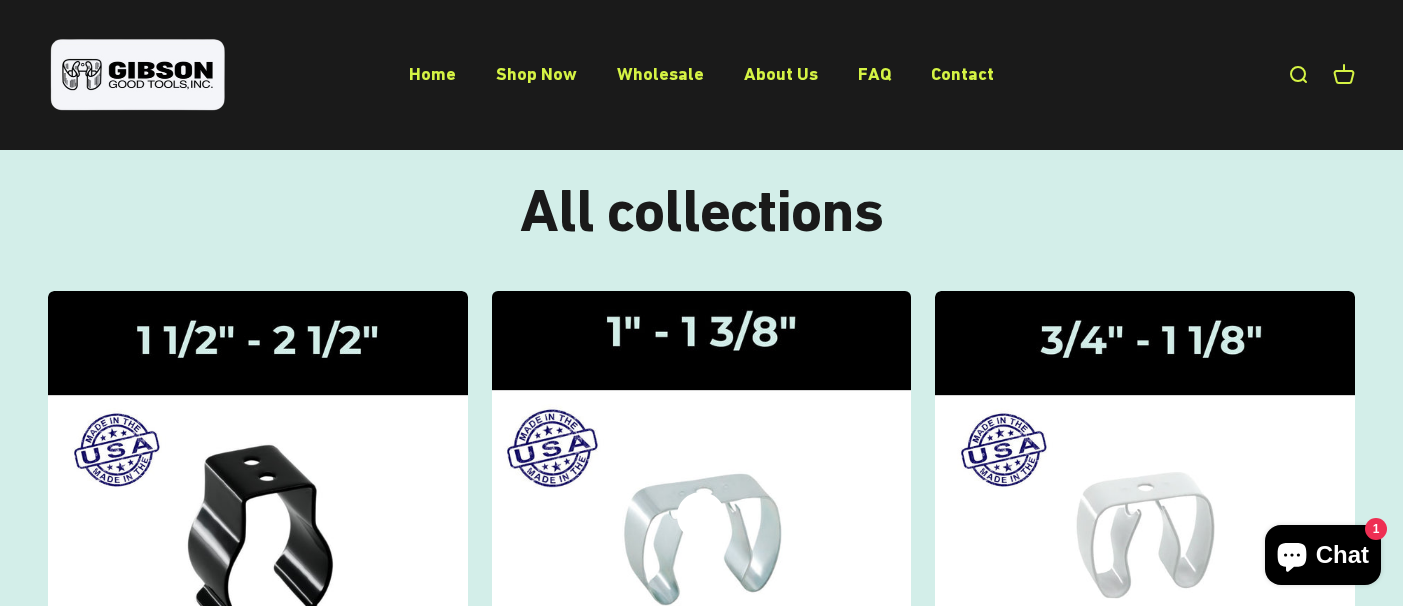 click at bounding box center [701, 484] 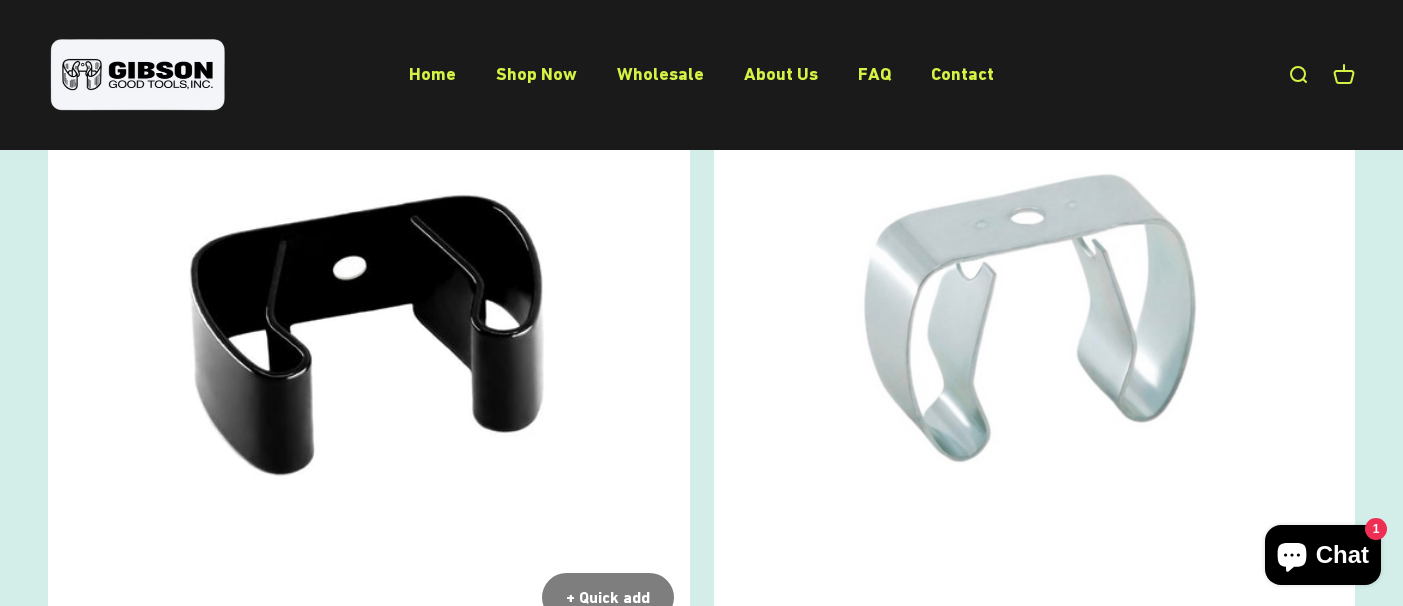 scroll, scrollTop: 300, scrollLeft: 0, axis: vertical 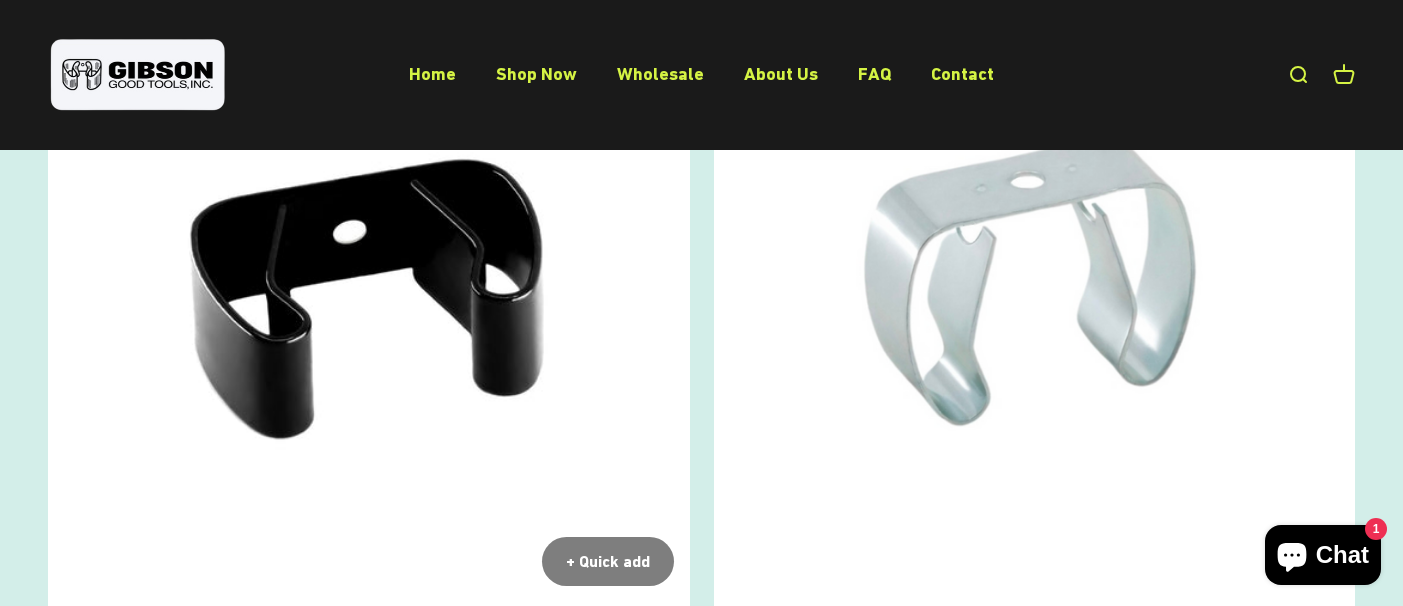 click at bounding box center [369, 282] 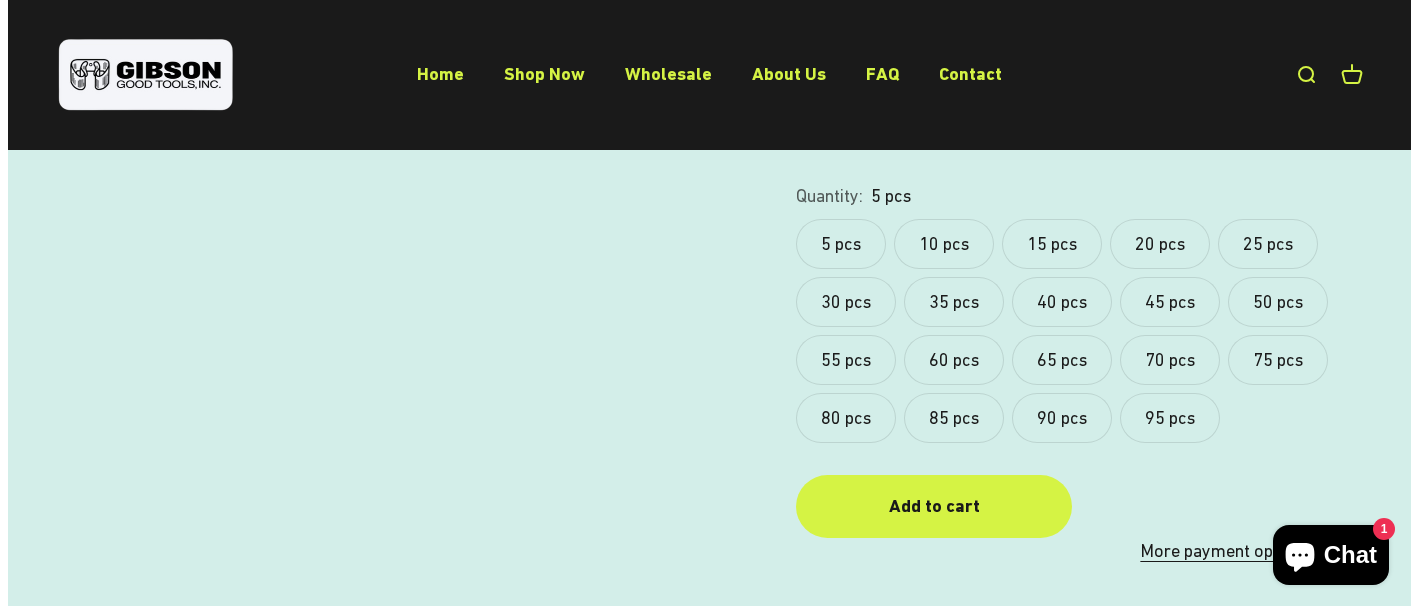 scroll, scrollTop: 1100, scrollLeft: 0, axis: vertical 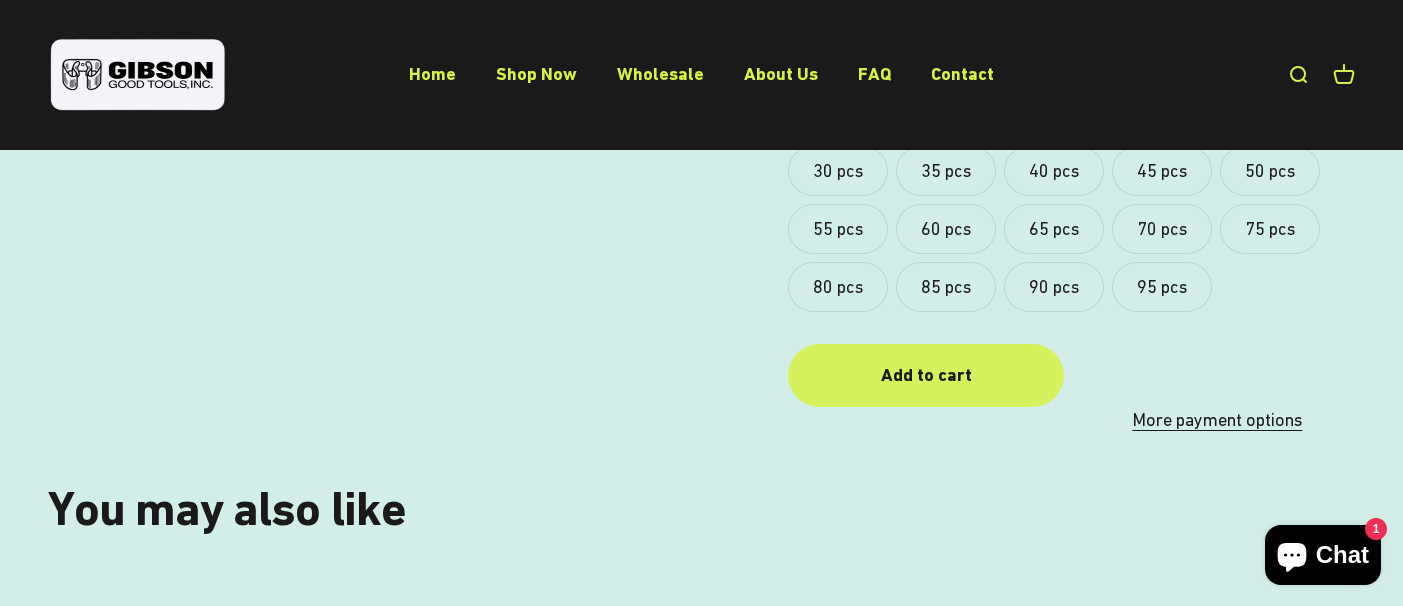 click on "Add to cart" at bounding box center [925, 375] 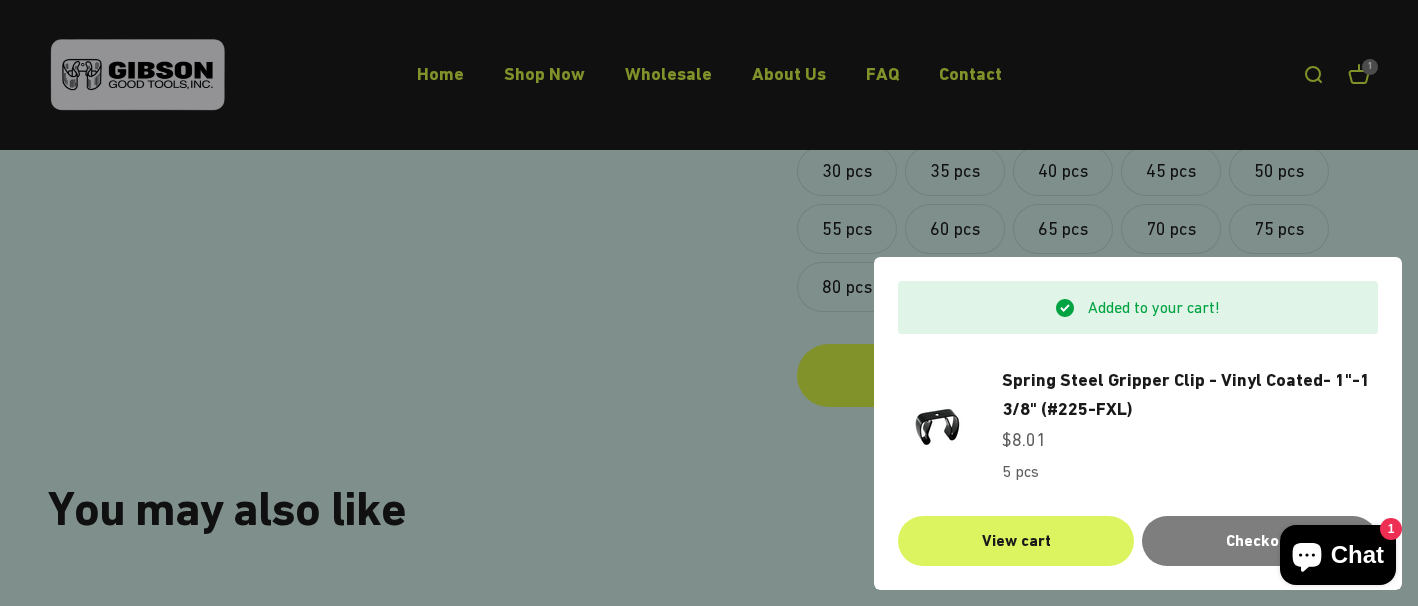 click on "View cart" at bounding box center [1016, 541] 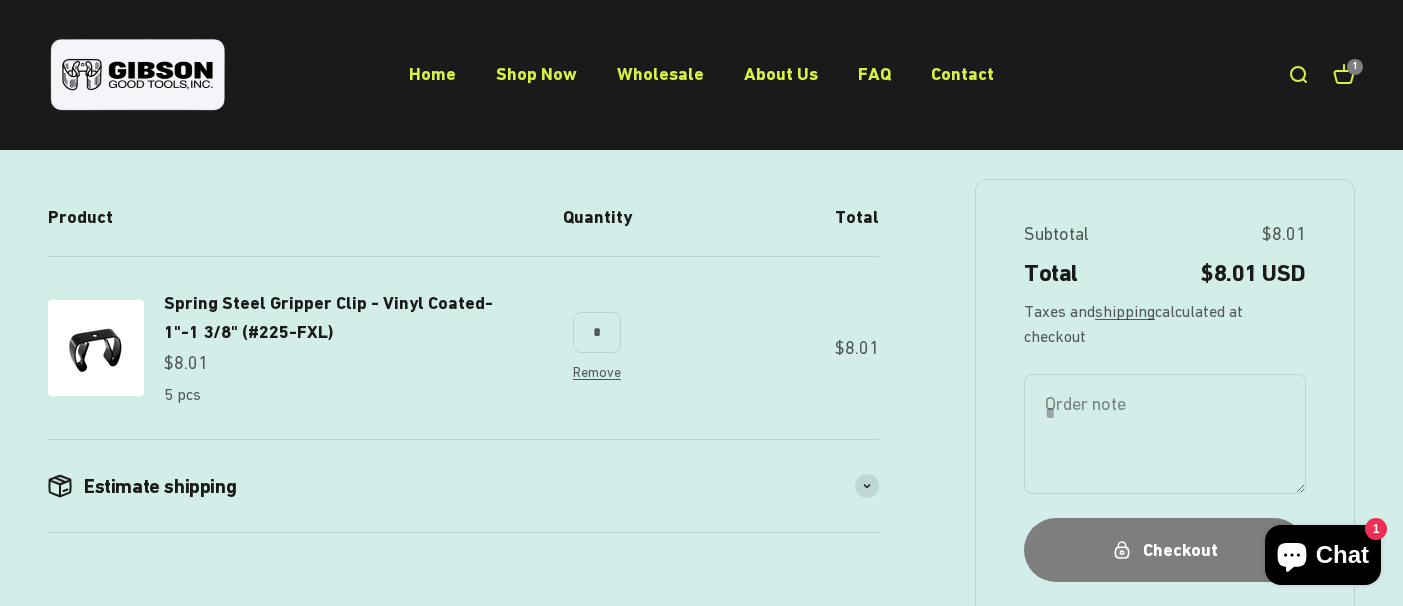 scroll, scrollTop: 200, scrollLeft: 0, axis: vertical 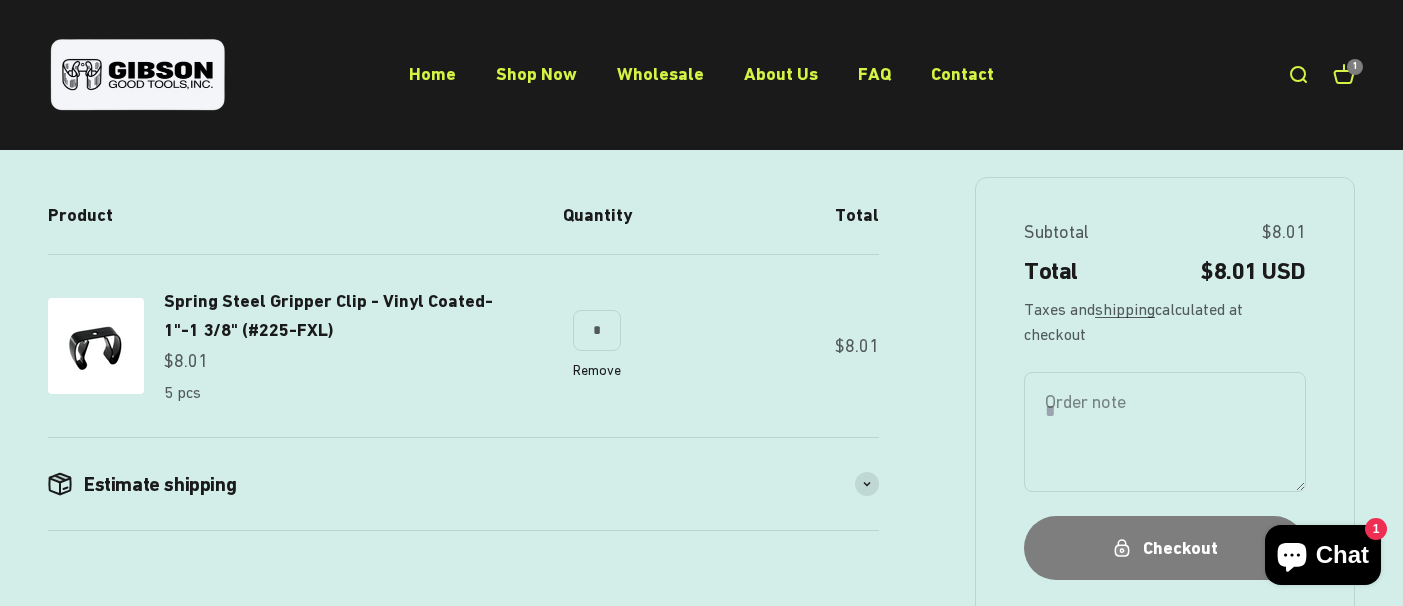 click on "Remove" at bounding box center (597, 370) 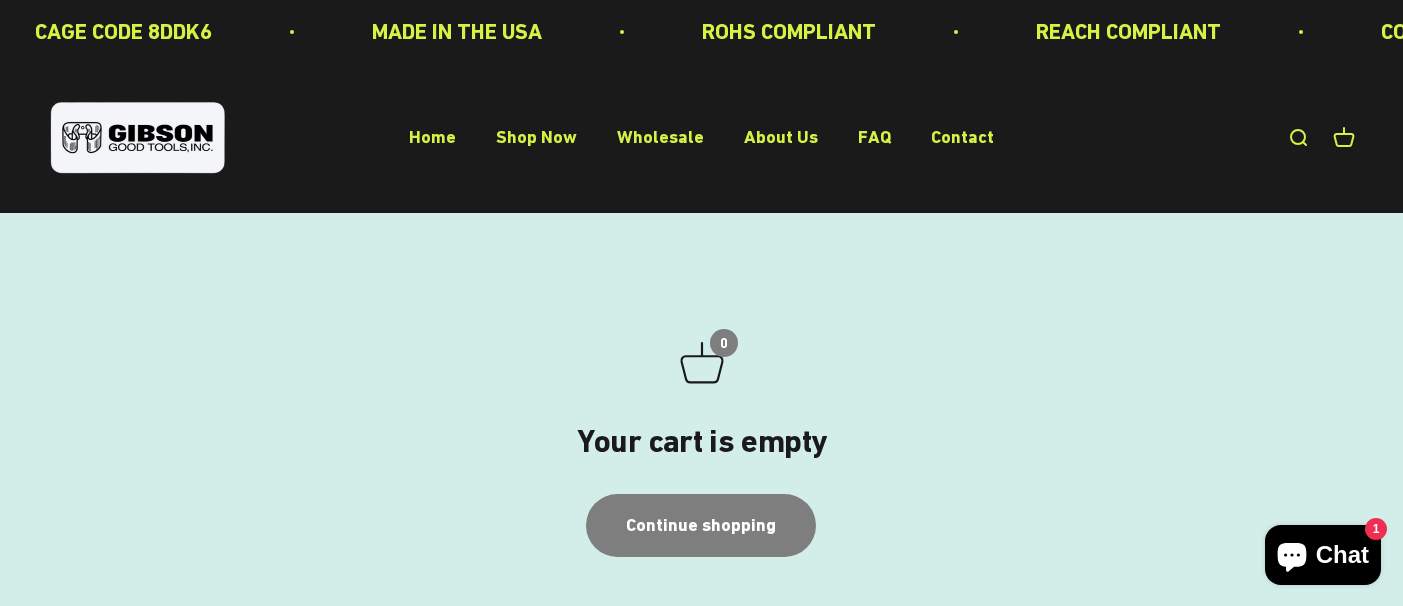 scroll, scrollTop: 0, scrollLeft: 0, axis: both 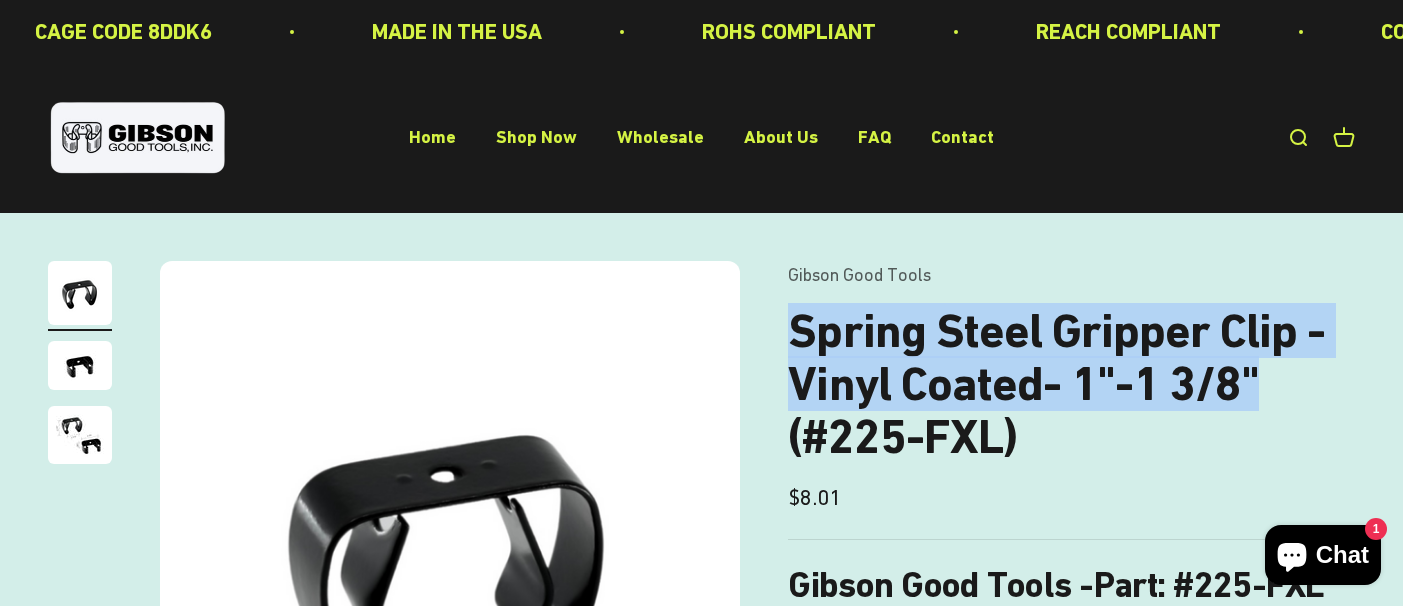 drag, startPoint x: 789, startPoint y: 310, endPoint x: 1251, endPoint y: 379, distance: 467.12418 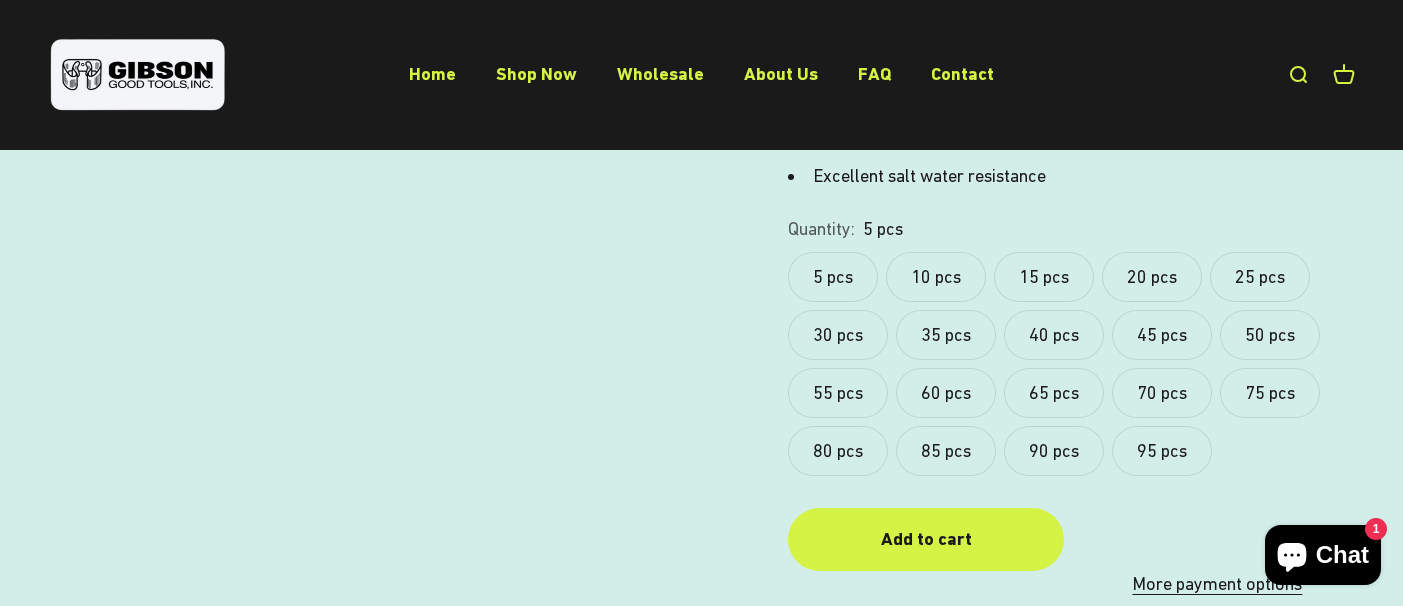 scroll, scrollTop: 900, scrollLeft: 0, axis: vertical 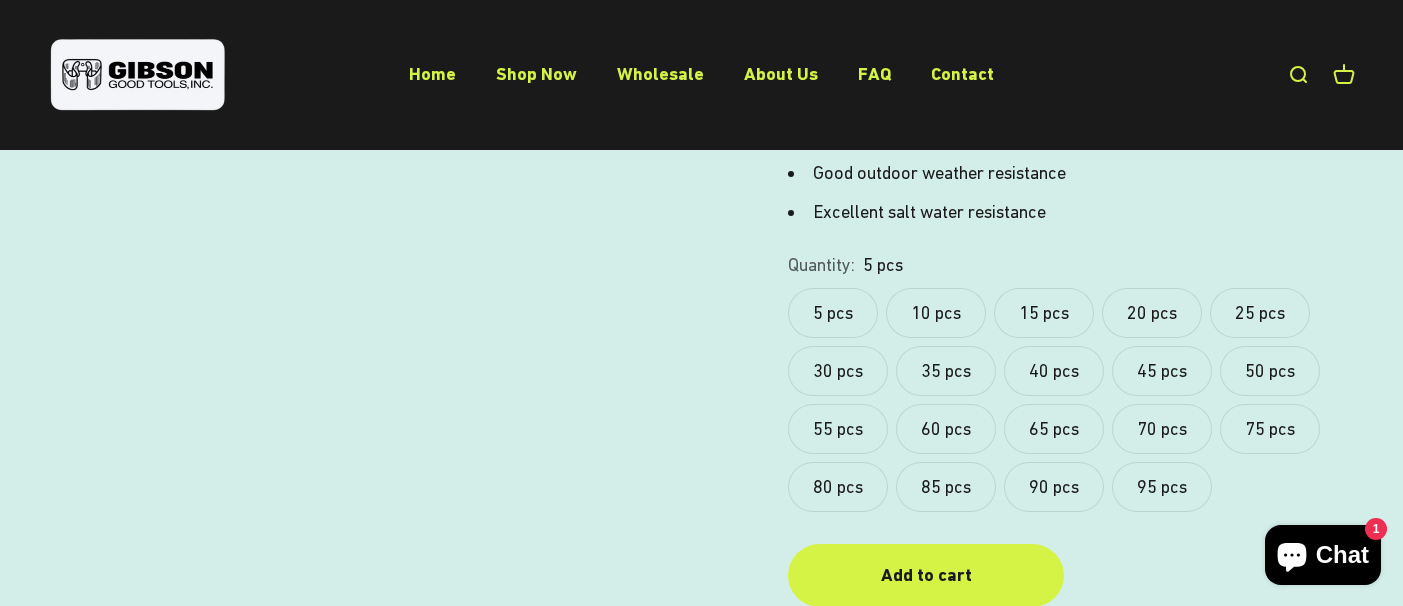 click on "10 pcs" 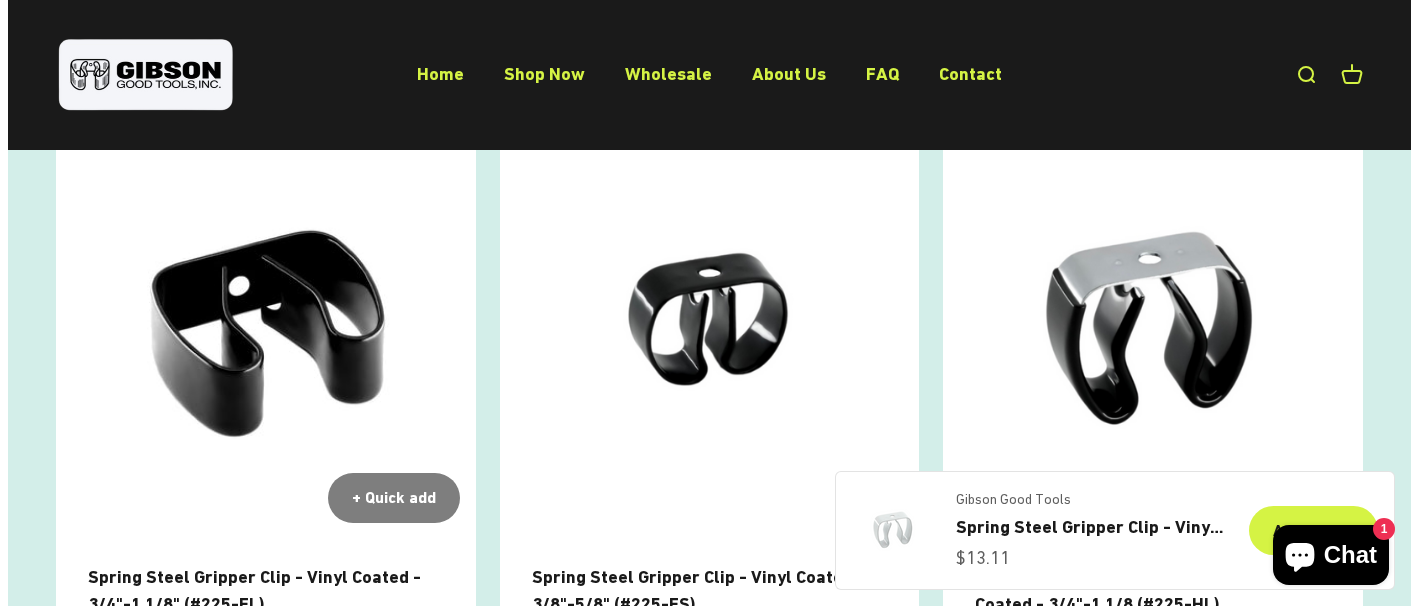 scroll, scrollTop: 1600, scrollLeft: 0, axis: vertical 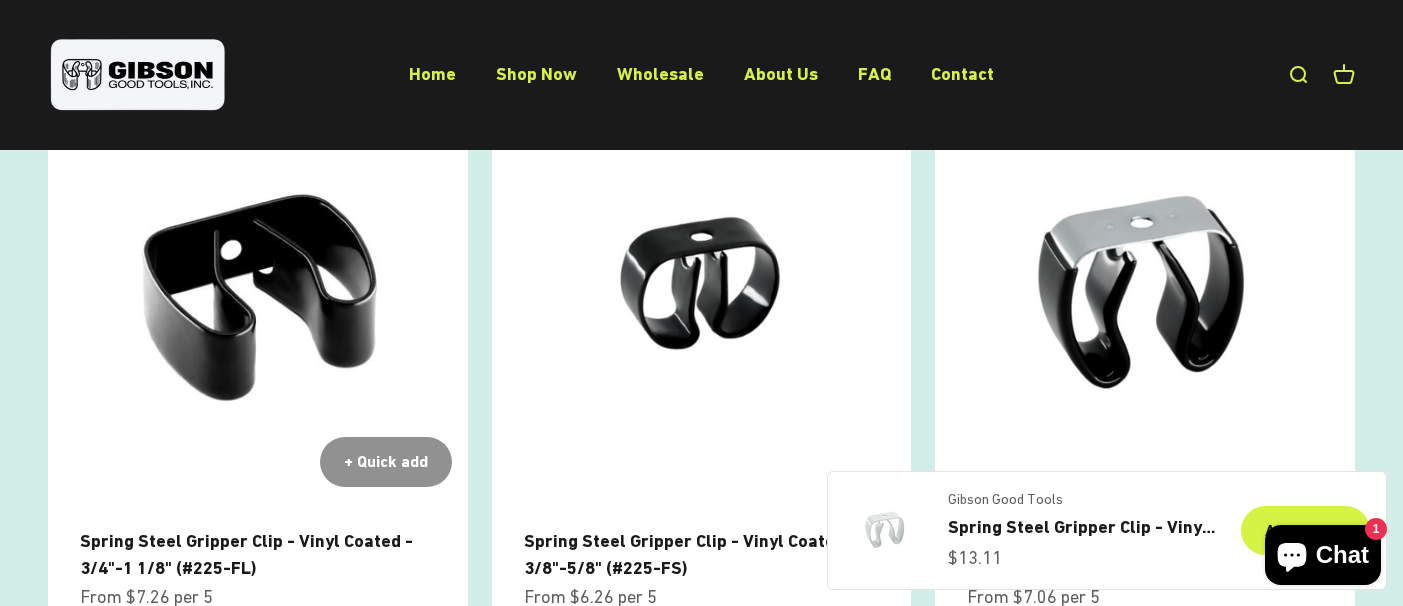 click on "+ Quick add" at bounding box center (386, 462) 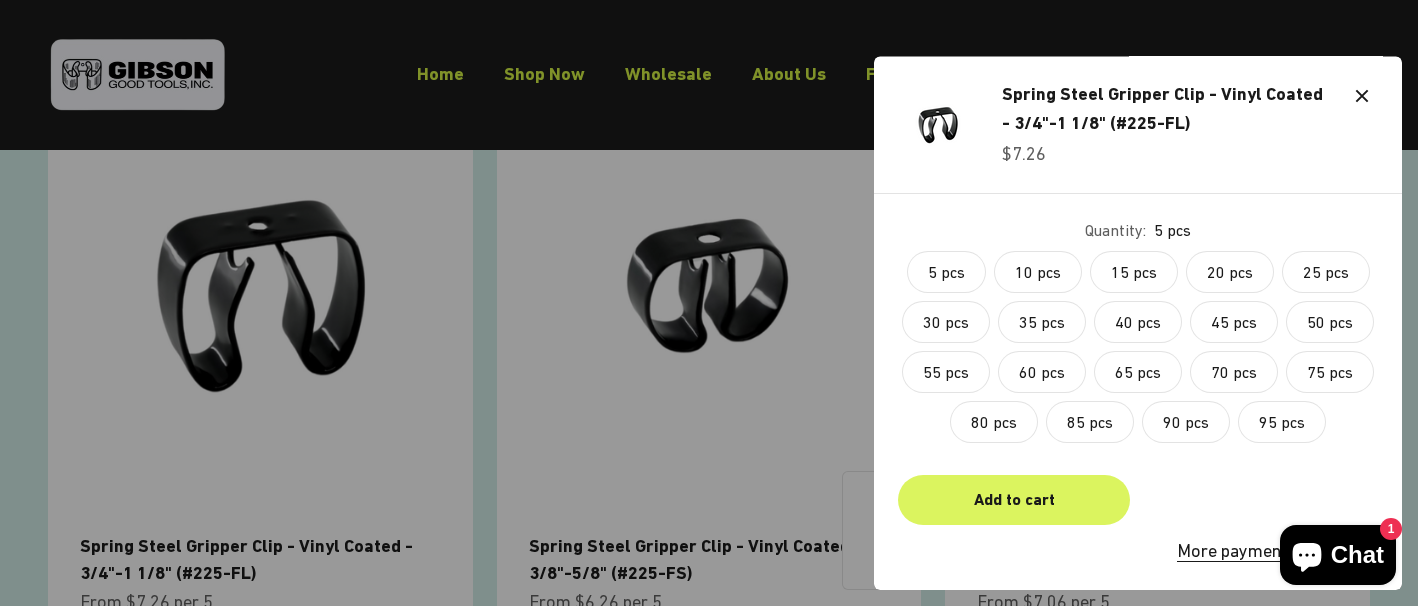 click on "Add to cart" at bounding box center (1014, 500) 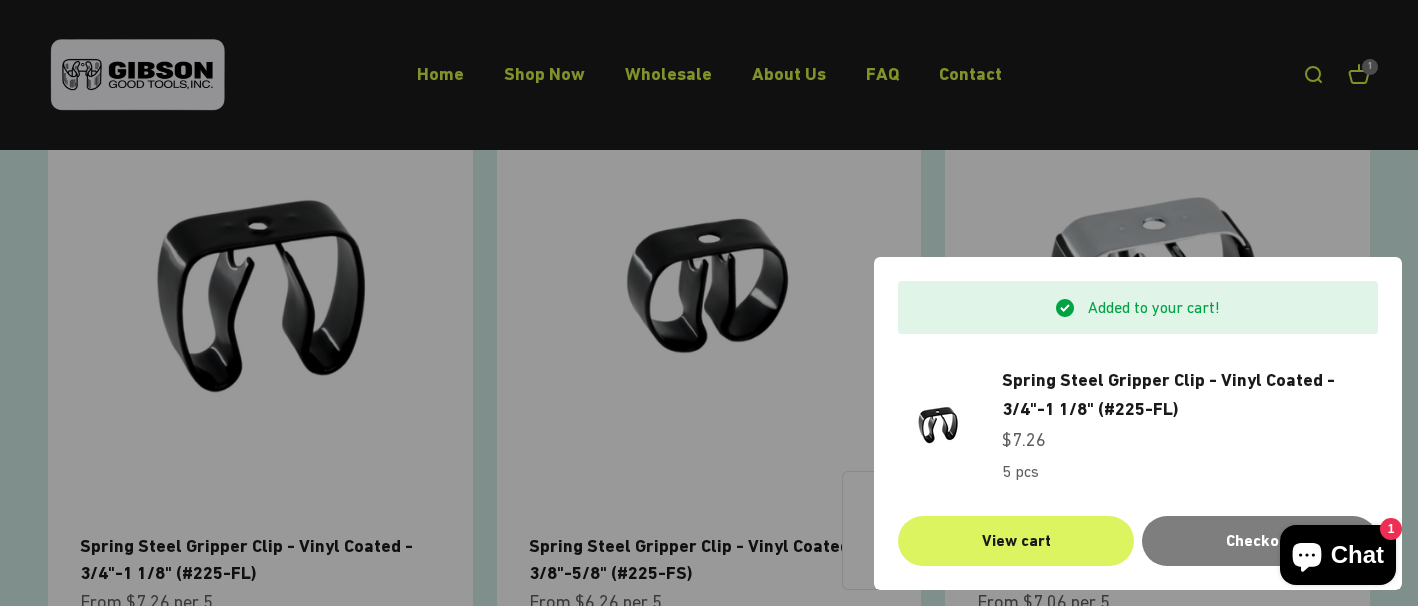 click on "View cart" at bounding box center [1016, 541] 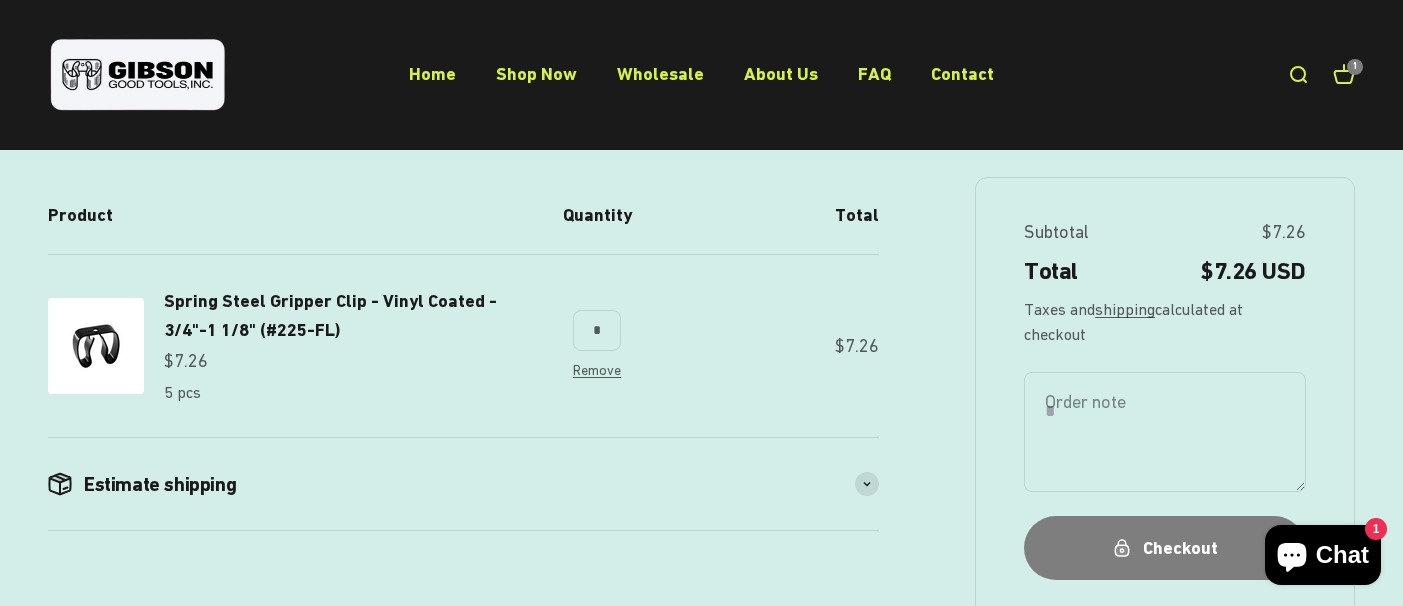 scroll, scrollTop: 300, scrollLeft: 0, axis: vertical 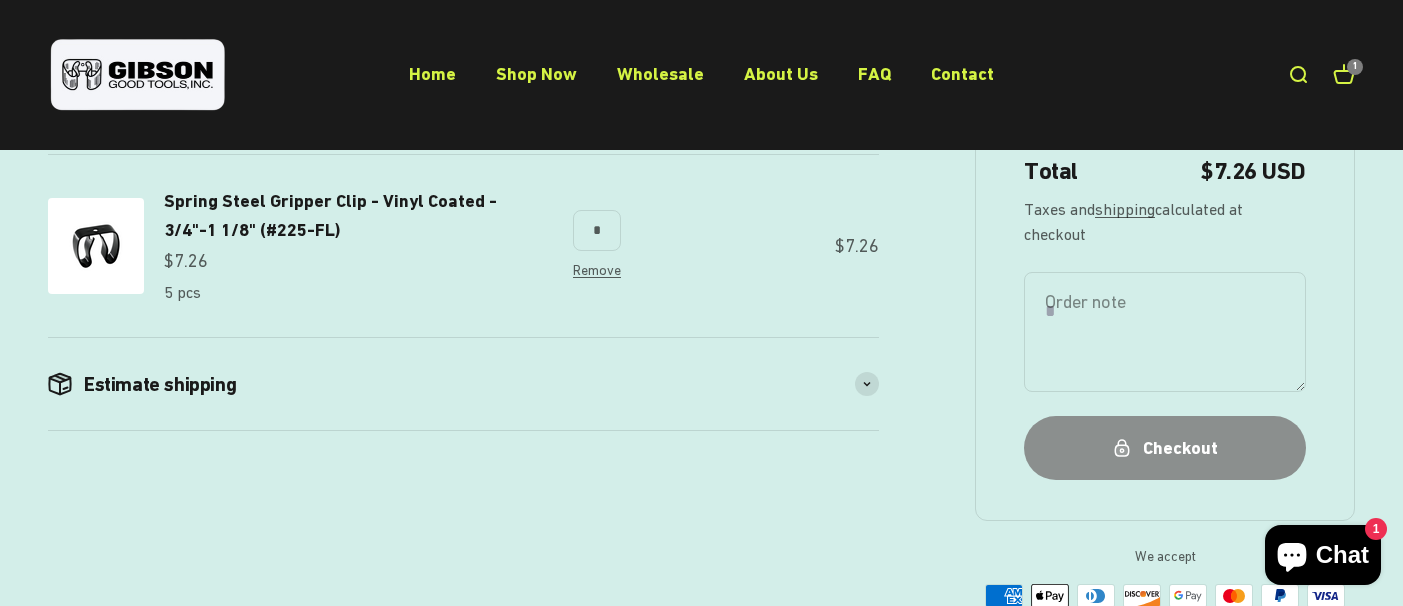 click on "Checkout" at bounding box center (1165, 448) 